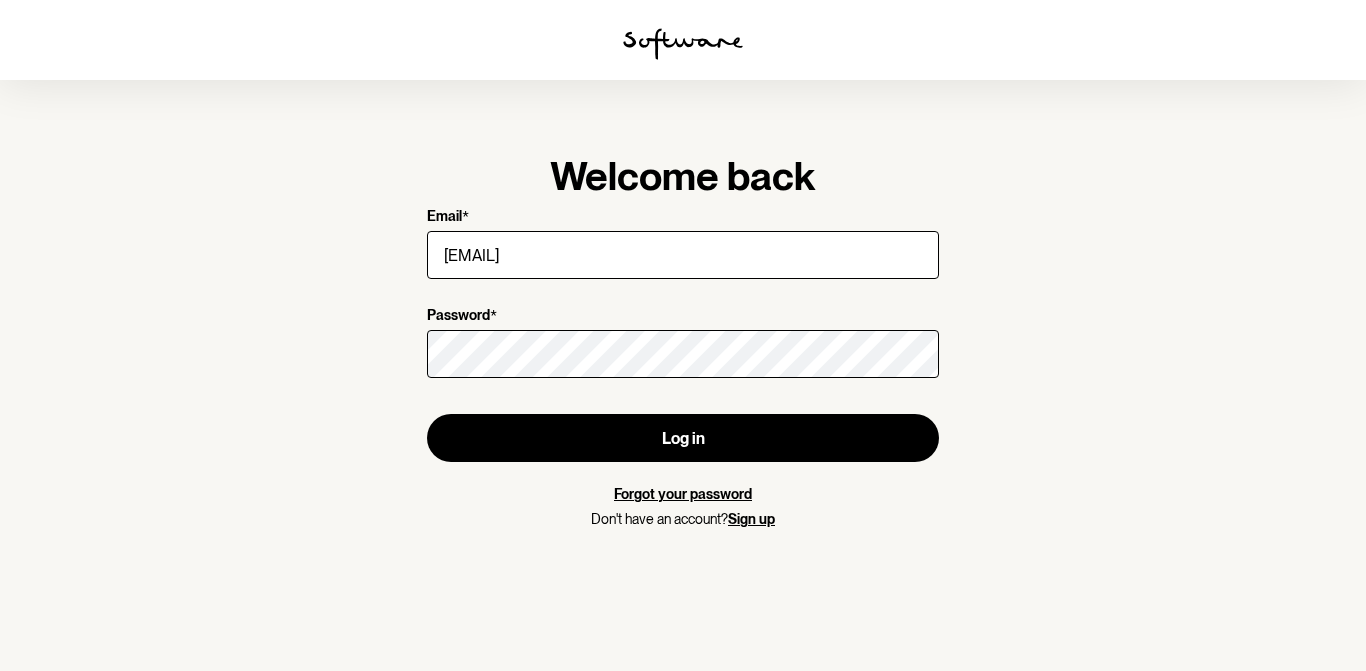 scroll, scrollTop: 0, scrollLeft: 0, axis: both 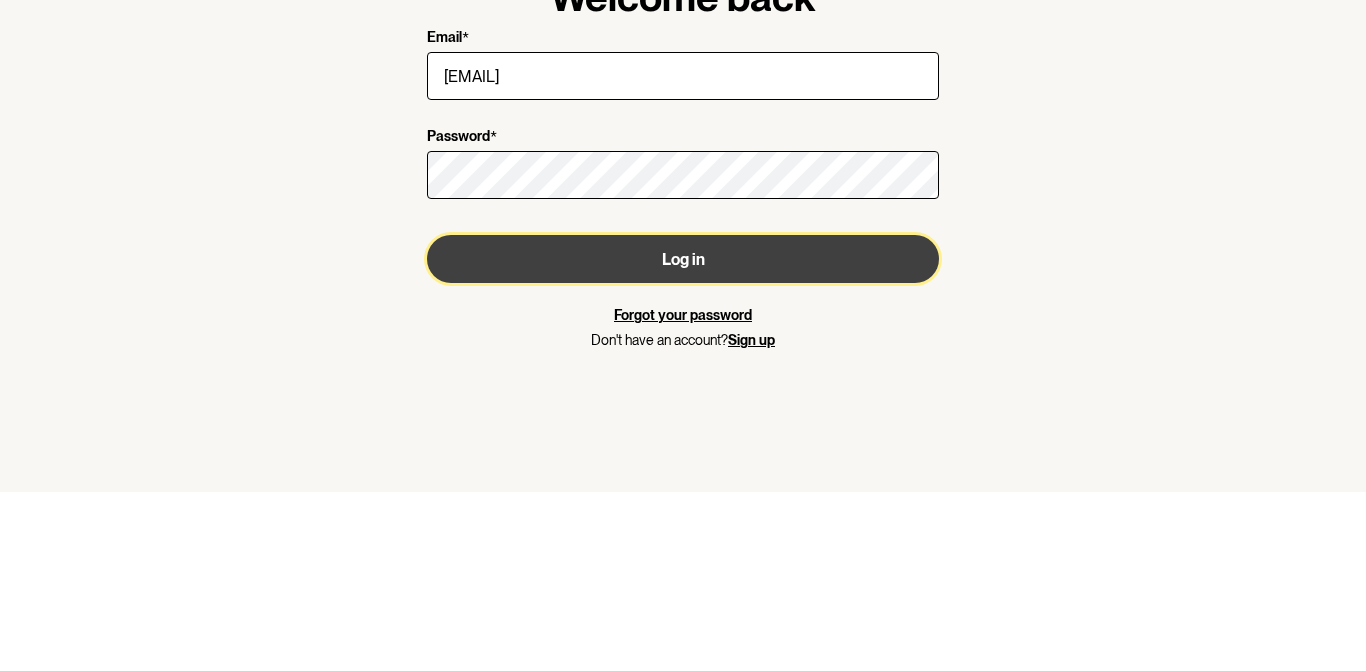click on "Log in" at bounding box center [683, 438] 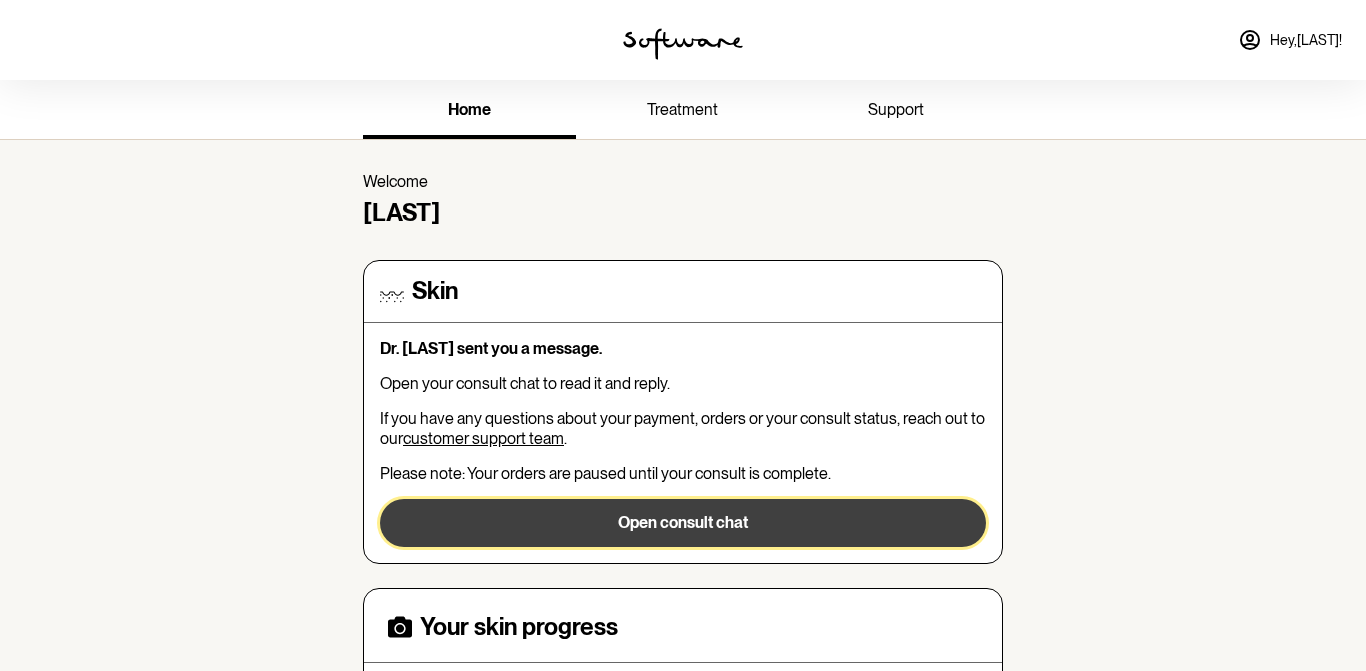 click on "Open consult chat" at bounding box center (683, 523) 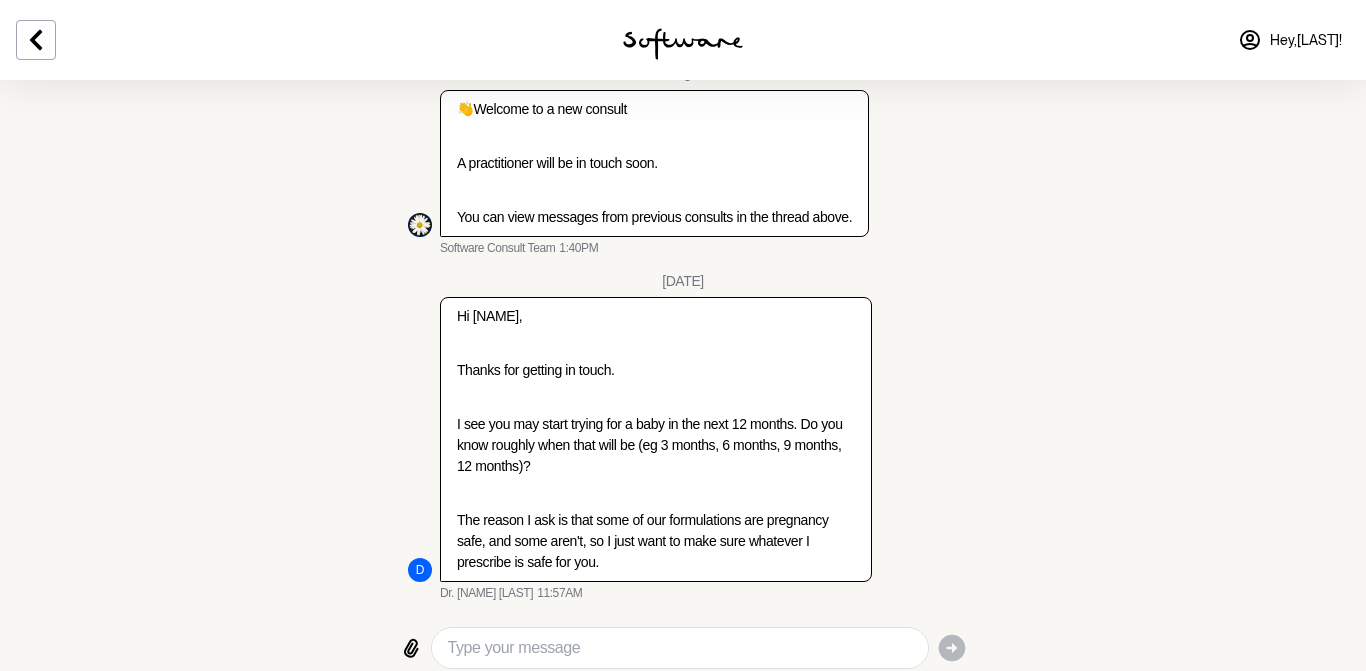scroll, scrollTop: 669, scrollLeft: 0, axis: vertical 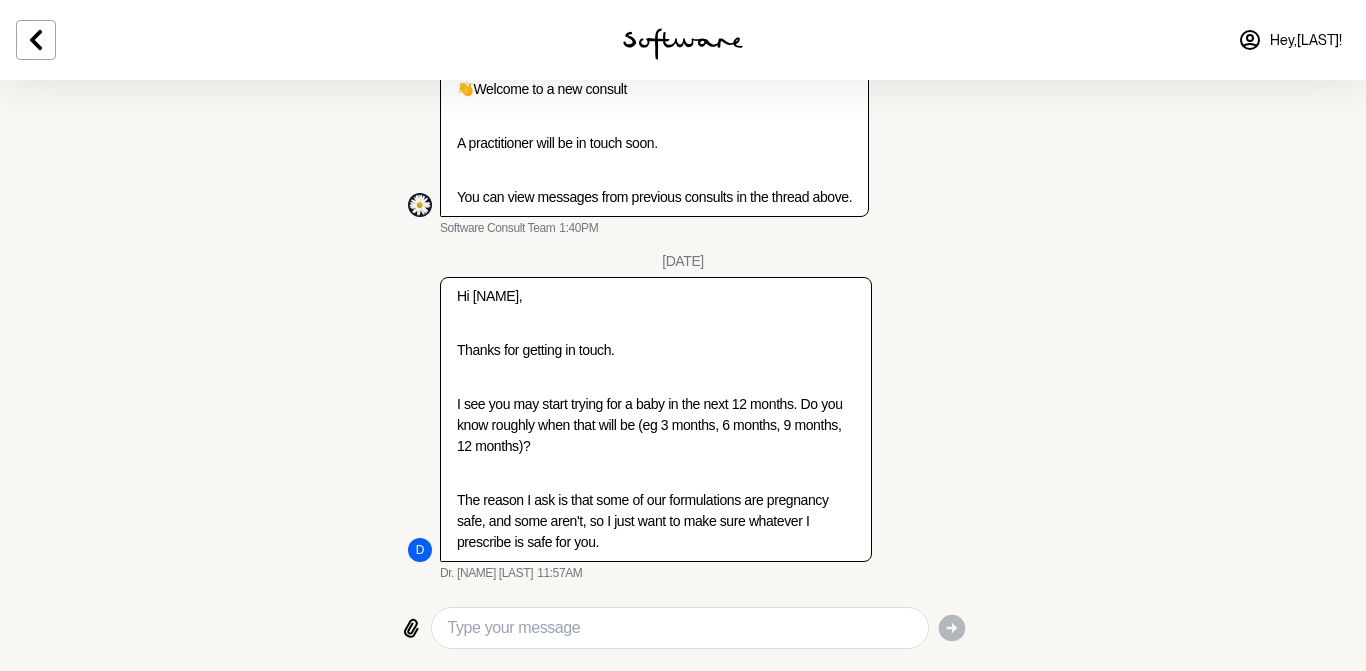 click at bounding box center [680, 628] 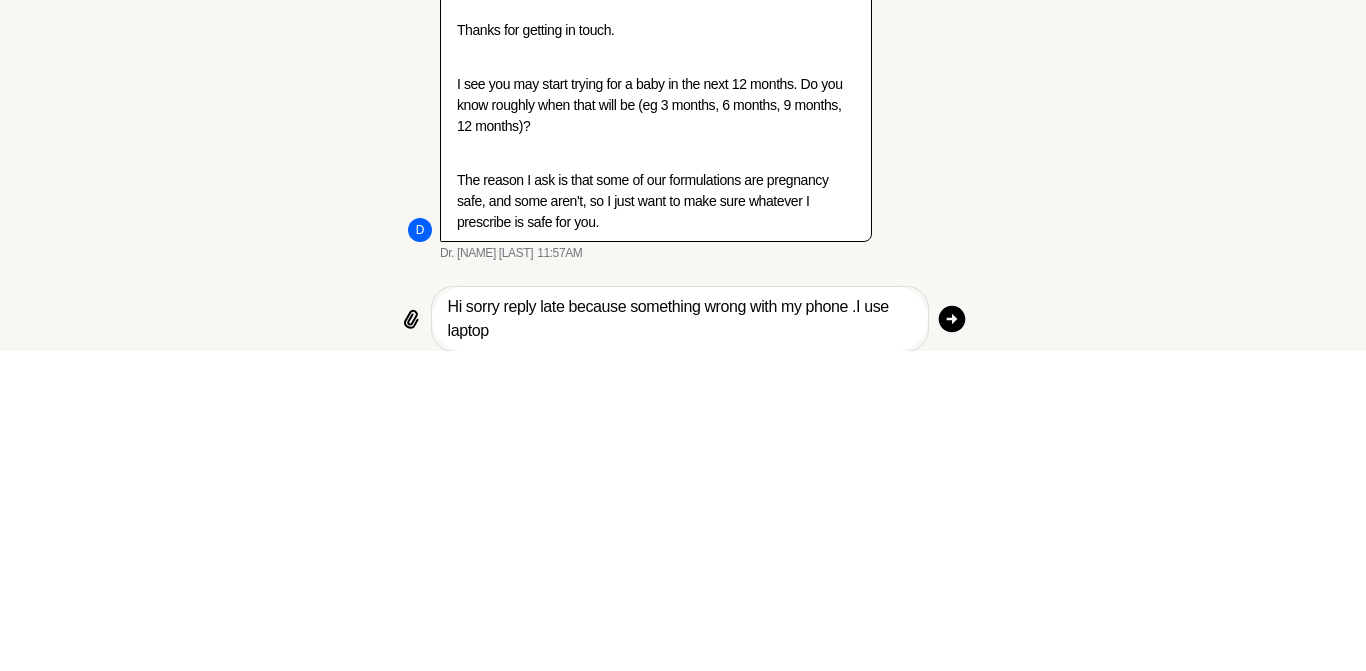 scroll, scrollTop: 0, scrollLeft: 0, axis: both 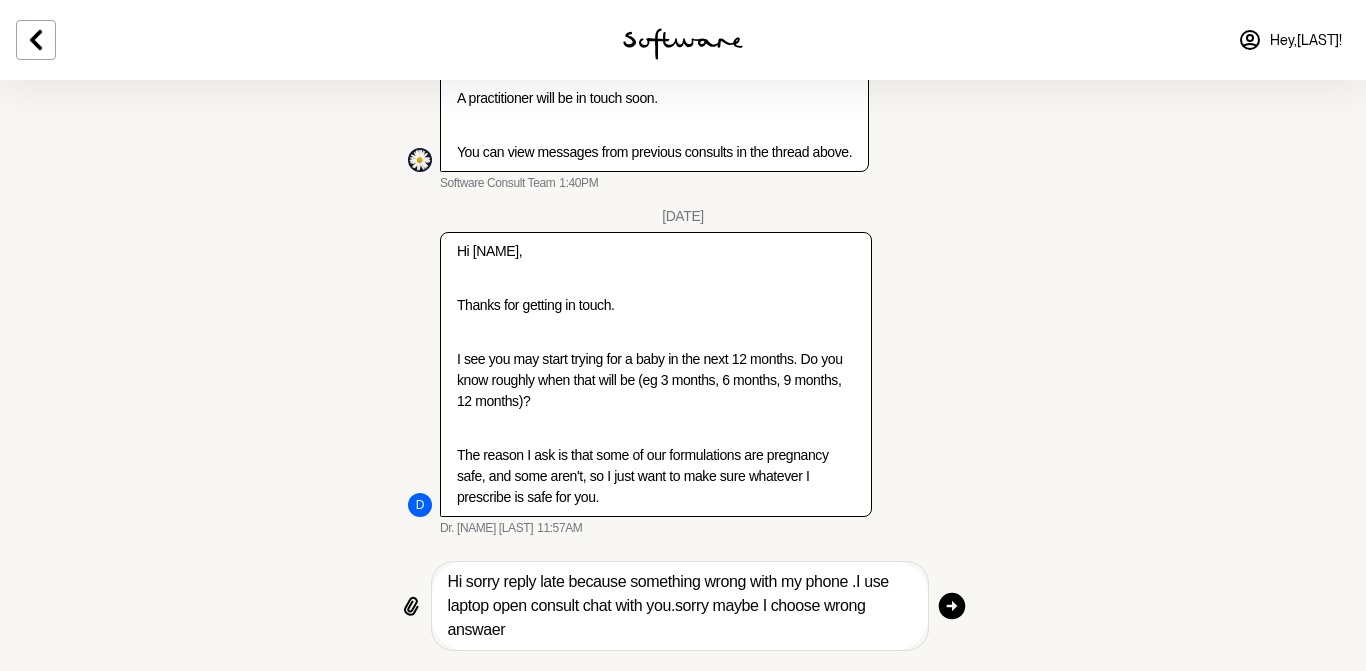 click on "Hi sorry reply late because something wrong with my phone .I use laptop open consult chat with you.sorry maybe I choose wrong answaer" at bounding box center (680, 606) 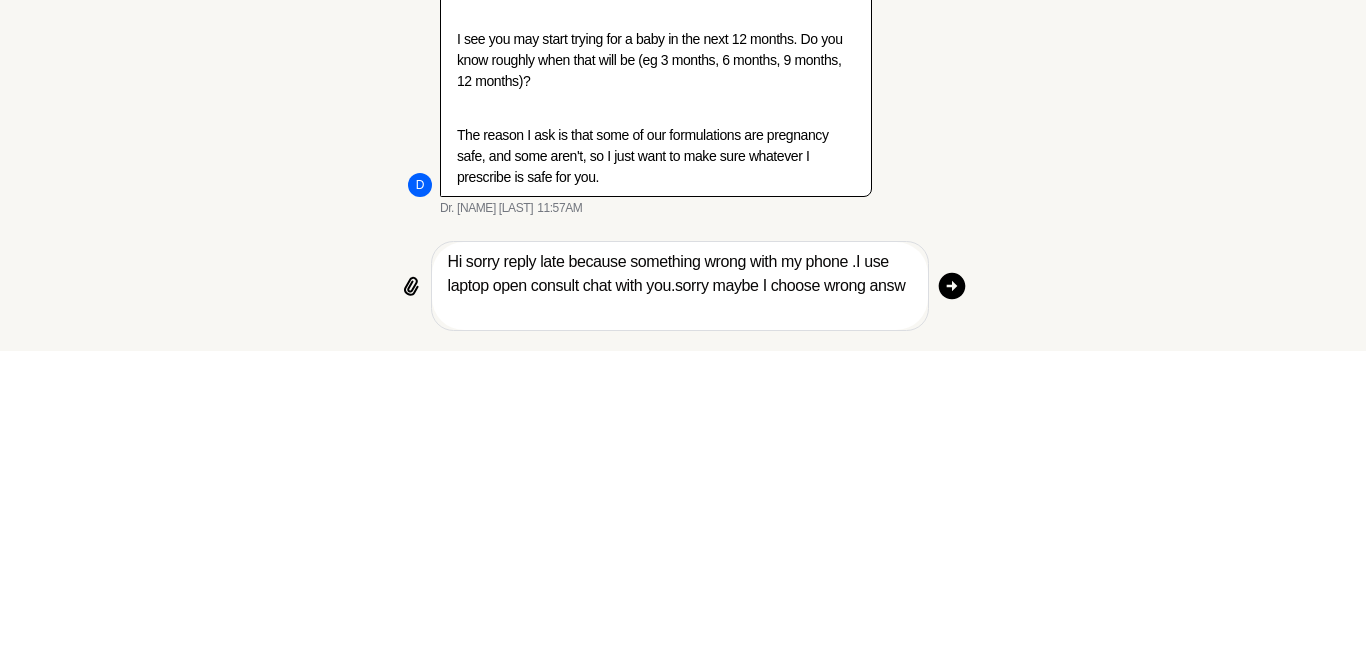 scroll, scrollTop: 690, scrollLeft: 0, axis: vertical 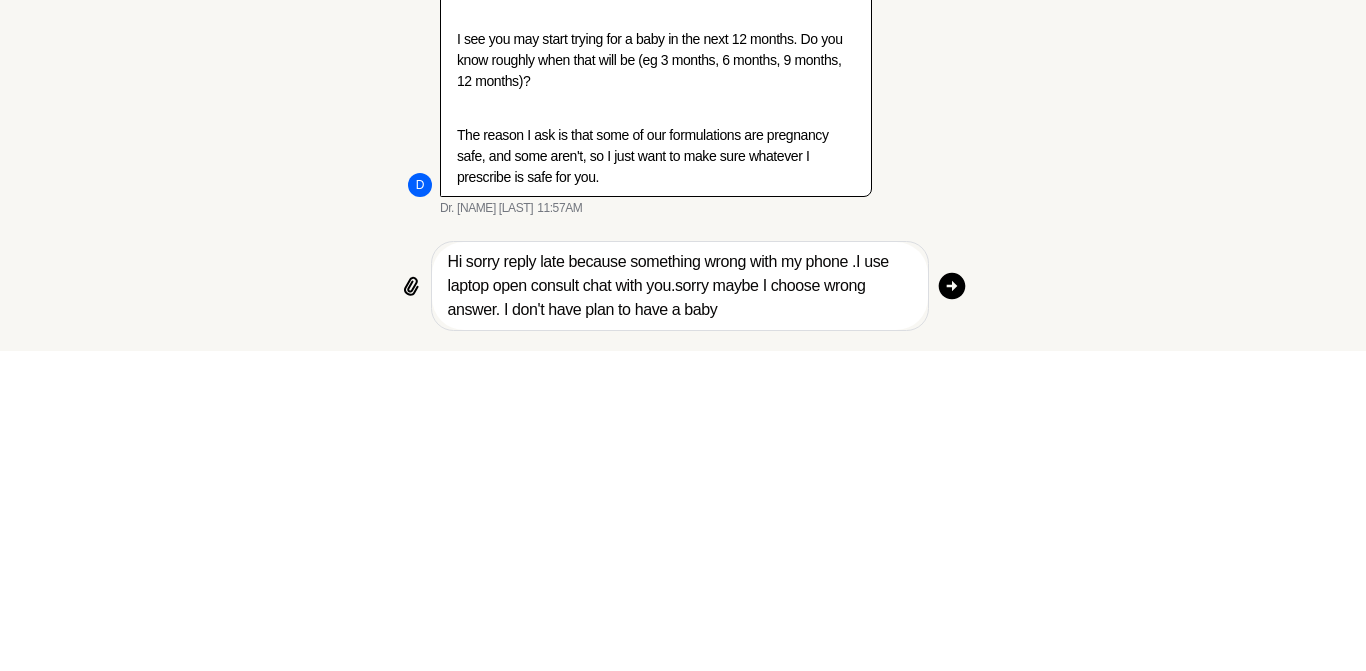type on "Hi sorry reply late because something wrong with my phone .I use laptop open consult chat with you.sorry maybe I choose wrong answer. I don't have plan to have a baby" 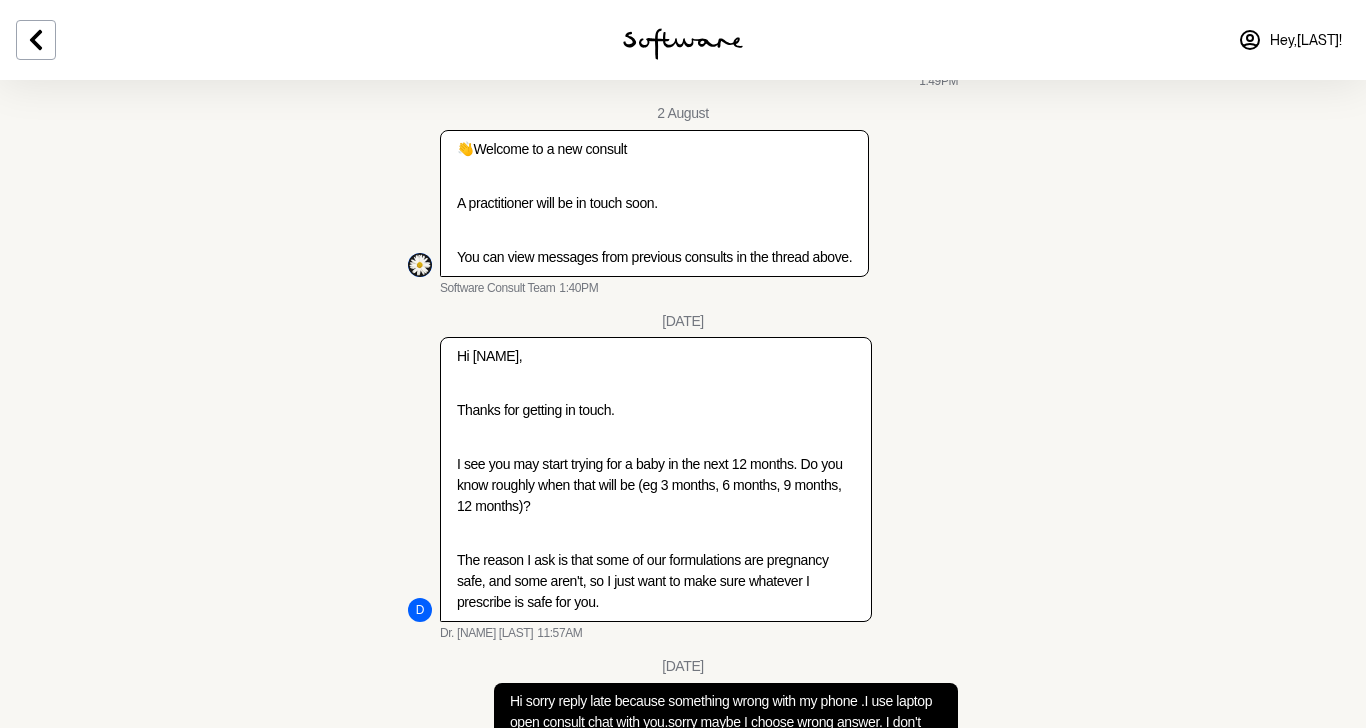 scroll, scrollTop: 751, scrollLeft: 0, axis: vertical 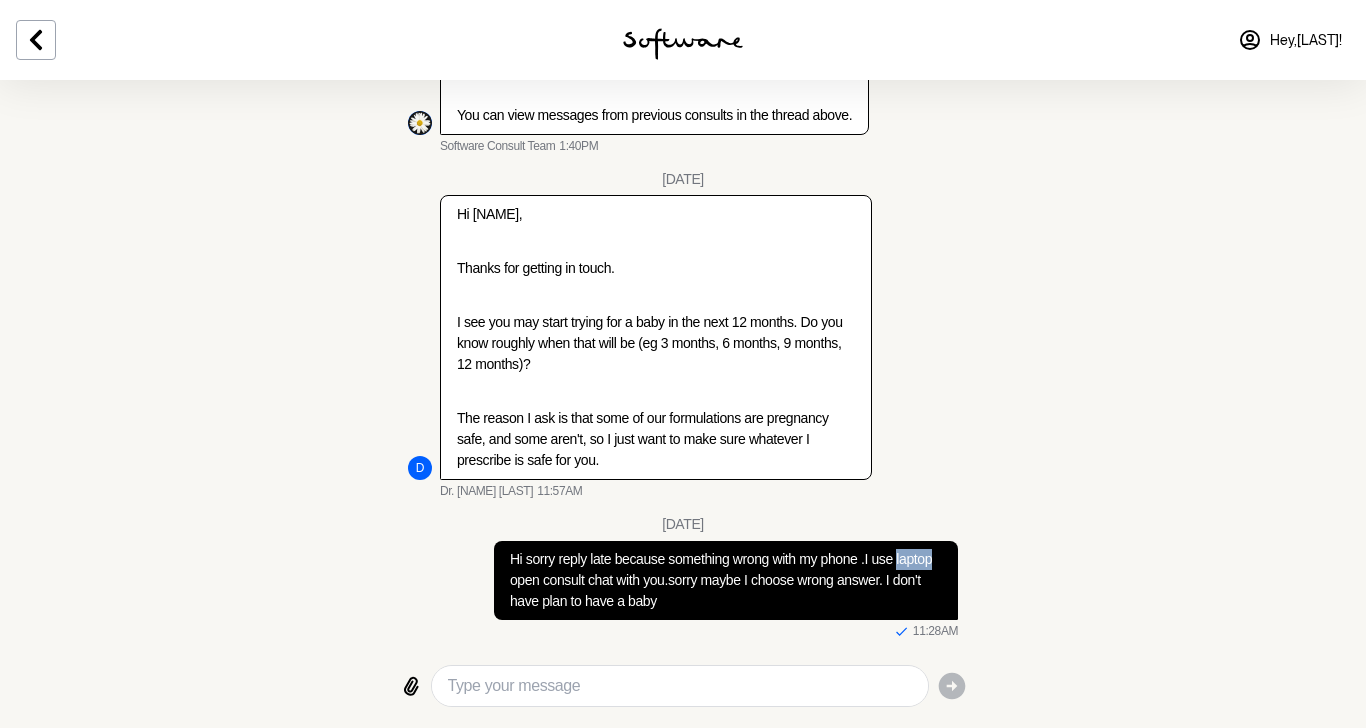 click on "Your practitioner is Dr. [LAST] [LAST]-[LAST] [DATE] 👋 Welcome to a new consult
A practitioner will be in touch soon. For now, feel free to leave questions in the chat. Software Consult Team [TIME] [DATE] A Hi [LAST]
My Name is [FIRST] [LAST] I am a Np working for software due to long delays I am able to do these consults asynchronously (via the text in this chat without a phone call) and I have identified yours as a consult that can be done asynchronously [FIRST] [LAST] (Nurse Practitioner) [TIME] A As you have not been using your formulation for some time, If you are happy we can continue on the same formulation, you seem to be getting great results with this formulation we can look at adjusting after 2 months.
How does that sound [FIRST] [LAST] (Nurse Practitioner) [DATE] H ok i'm agree thanks [TIME] [DATE] 👋 Welcome to a new consult
A practitioner will be in touch soon.
You can view messages from previous consults in the thread above. Software Consult Team [TIME] D" at bounding box center (683, 28) 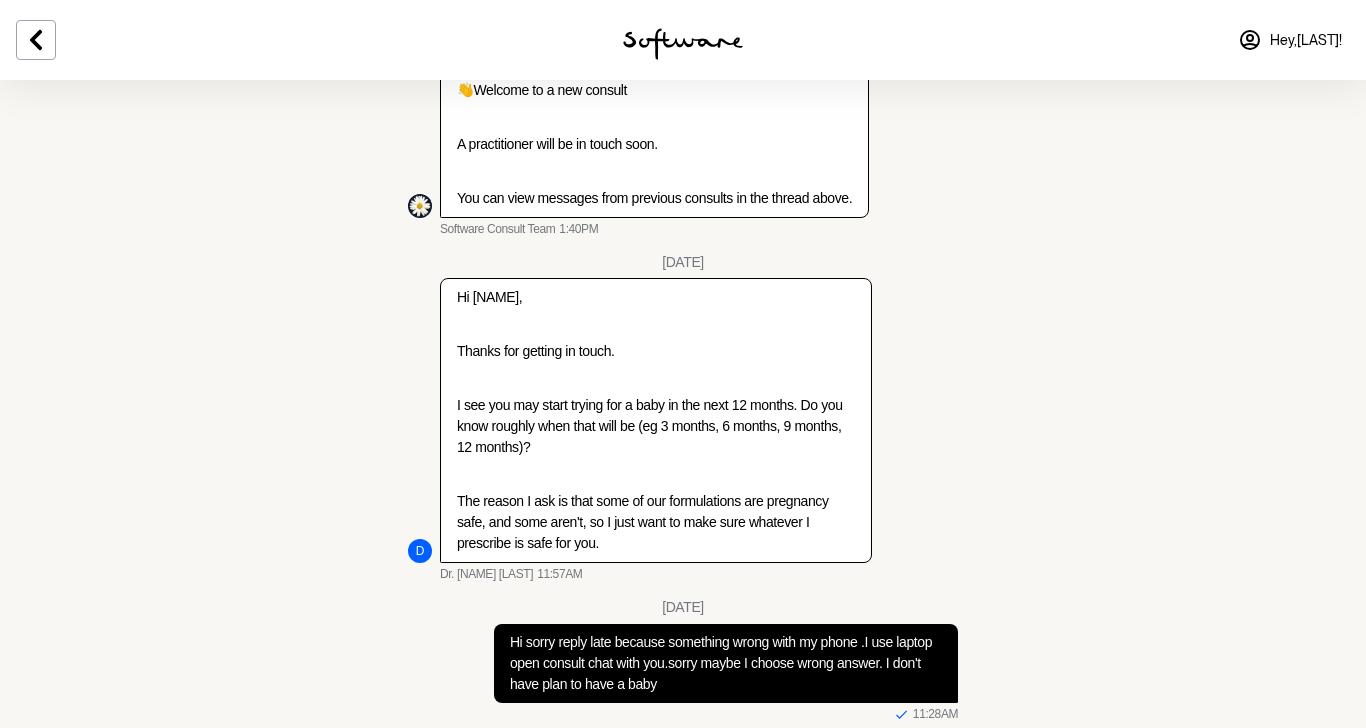 scroll, scrollTop: 751, scrollLeft: 0, axis: vertical 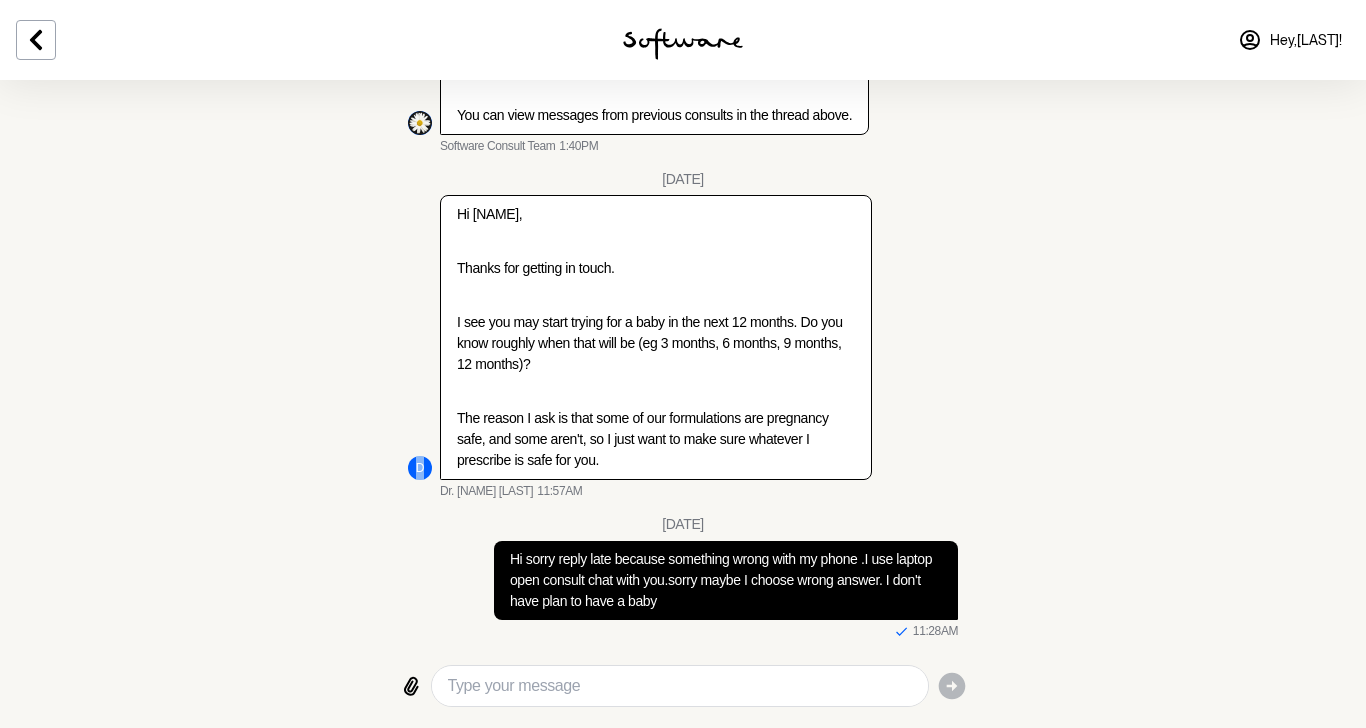 click on "Your practitioner is Dr. [LAST] [LAST]-[LAST] [DATE] 👋 Welcome to a new consult
A practitioner will be in touch soon. For now, feel free to leave questions in the chat. Software Consult Team [TIME] [DATE] A Hi [LAST]
My Name is [FIRST] [LAST] I am a Np working for software due to long delays I am able to do these consults asynchronously (via the text in this chat without a phone call) and I have identified yours as a consult that can be done asynchronously [FIRST] [LAST] (Nurse Practitioner) [TIME] A As you have not been using your formulation for some time, If you are happy we can continue on the same formulation, you seem to be getting great results with this formulation we can look at adjusting after 2 months.
How does that sound [FIRST] [LAST] (Nurse Practitioner) [DATE] H ok i'm agree thanks [TIME] [DATE] 👋 Welcome to a new consult
A practitioner will be in touch soon.
You can view messages from previous consults in the thread above. Software Consult Team [TIME] D" at bounding box center (683, 28) 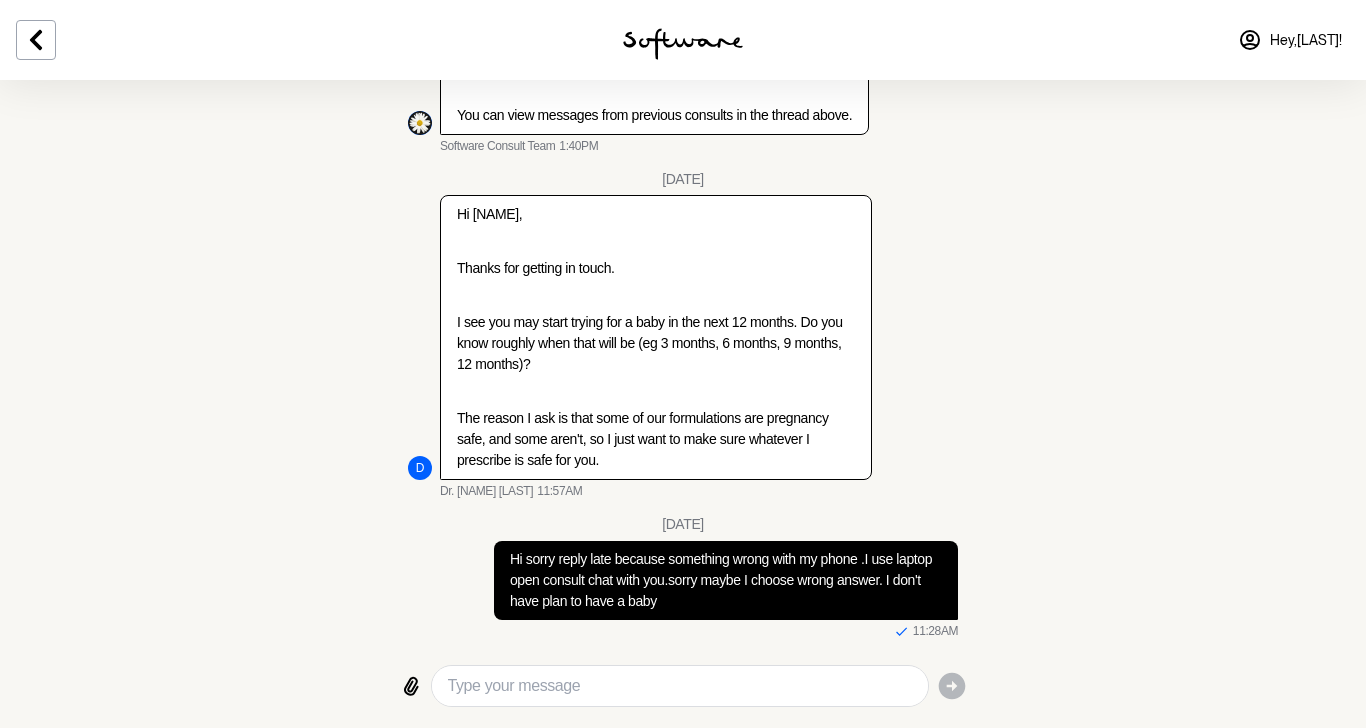 click on "Your practitioner is Dr. [LAST] [LAST]-[LAST] [DATE] 👋 Welcome to a new consult
A practitioner will be in touch soon. For now, feel free to leave questions in the chat. Software Consult Team [TIME] [DATE] A Hi [LAST]
My Name is [FIRST] [LAST] I am a Np working for software due to long delays I am able to do these consults asynchronously (via the text in this chat without a phone call) and I have identified yours as a consult that can be done asynchronously [FIRST] [LAST] (Nurse Practitioner) [TIME] A As you have not been using your formulation for some time, If you are happy we can continue on the same formulation, you seem to be getting great results with this formulation we can look at adjusting after 2 months.
How does that sound [FIRST] [LAST] (Nurse Practitioner) [DATE] H ok i'm agree thanks [TIME] [DATE] 👋 Welcome to a new consult
A practitioner will be in touch soon.
You can view messages from previous consults in the thread above. Software Consult Team [TIME] D" at bounding box center (683, 28) 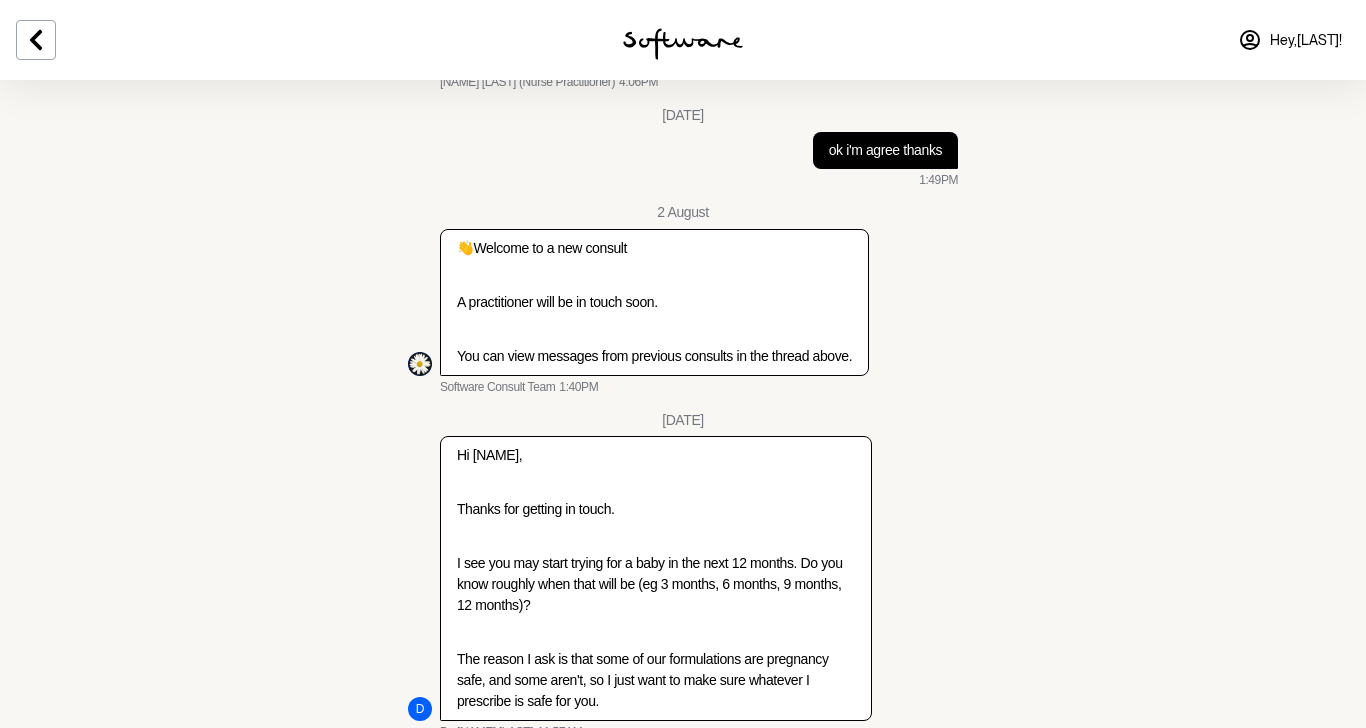 scroll, scrollTop: 751, scrollLeft: 0, axis: vertical 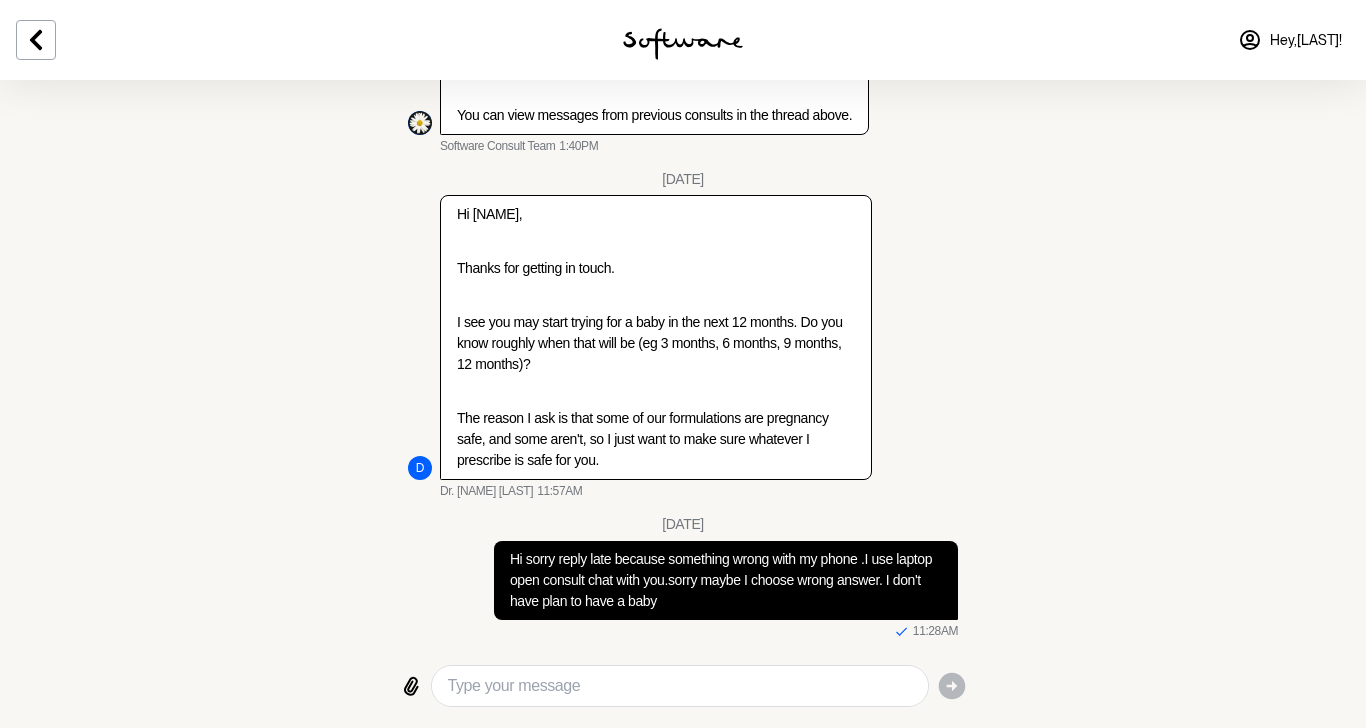 click at bounding box center [36, 40] 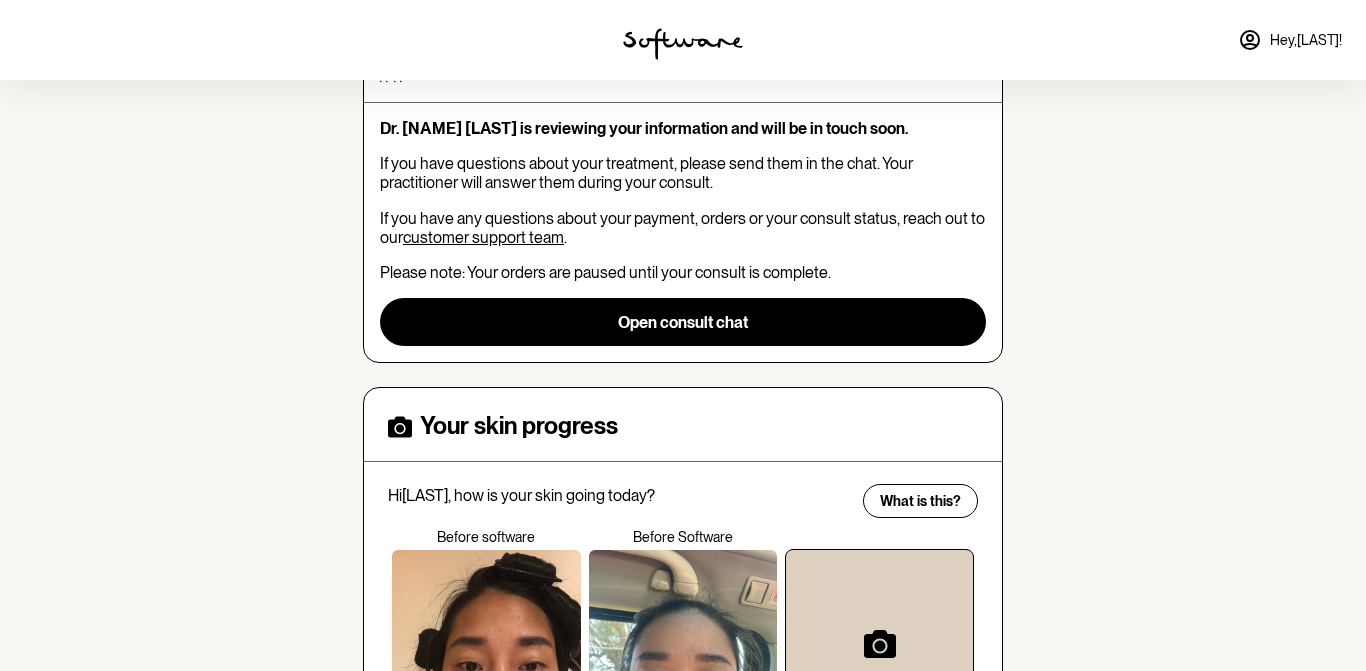 scroll, scrollTop: 219, scrollLeft: 0, axis: vertical 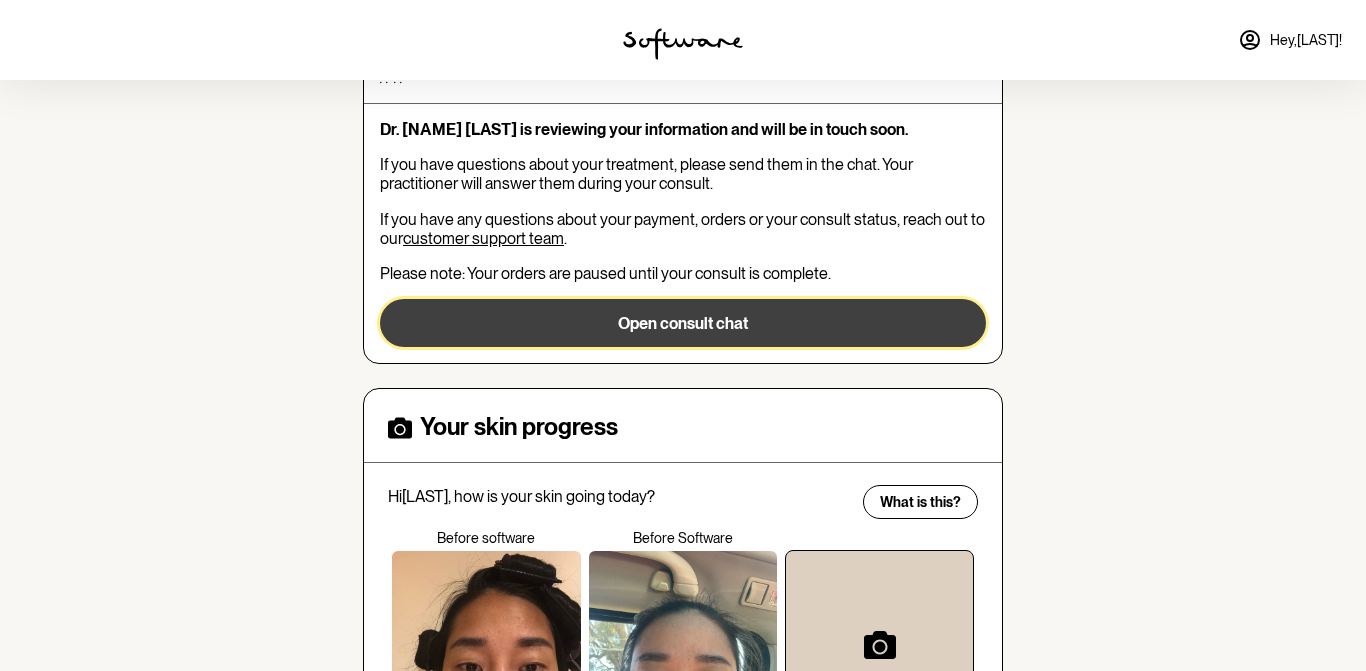 click on "Open consult chat" at bounding box center [683, 323] 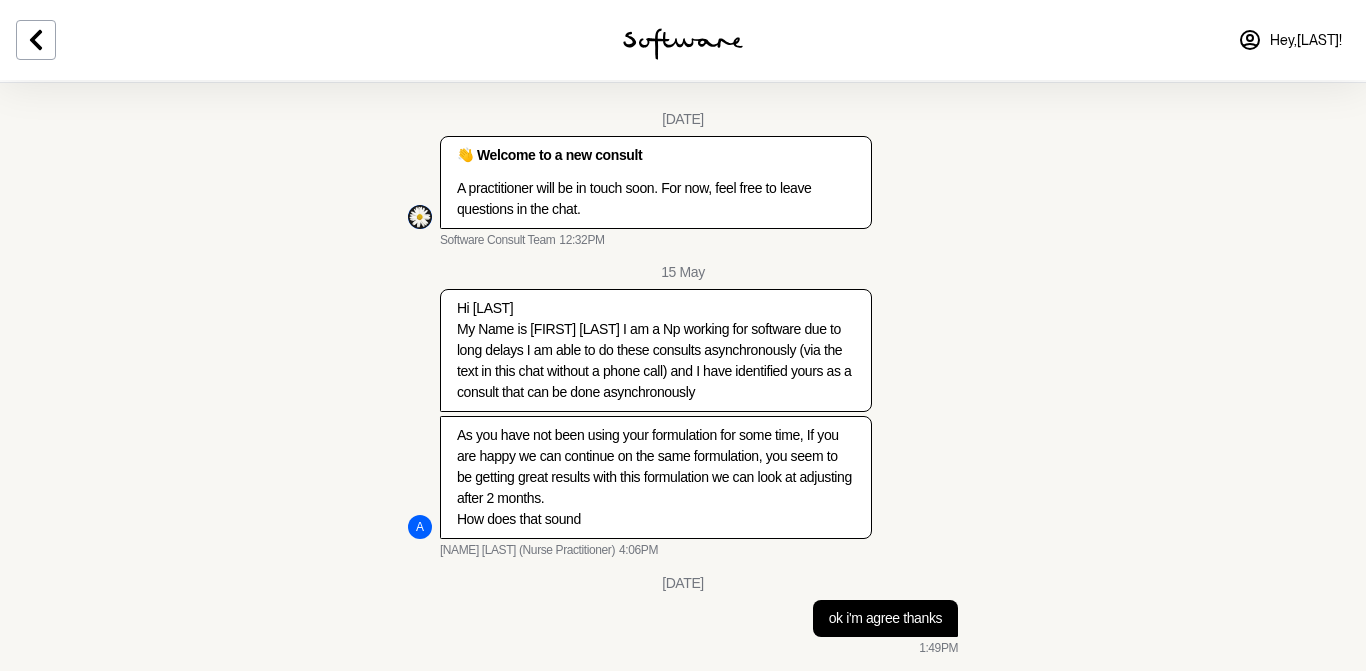 scroll, scrollTop: 0, scrollLeft: 0, axis: both 